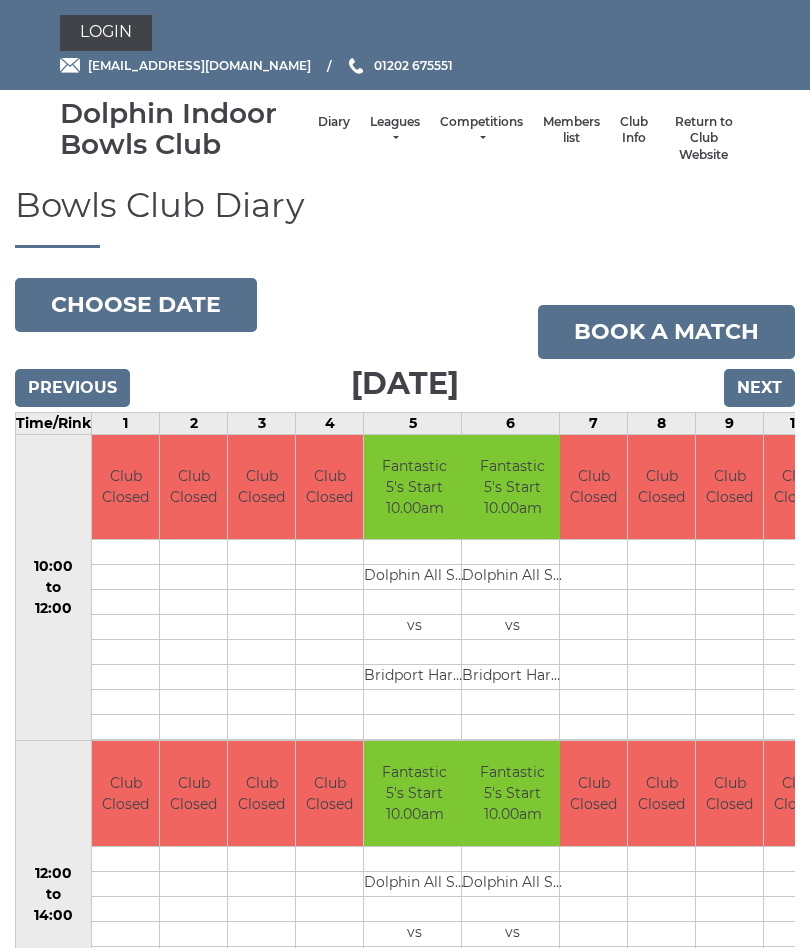 scroll, scrollTop: 0, scrollLeft: 0, axis: both 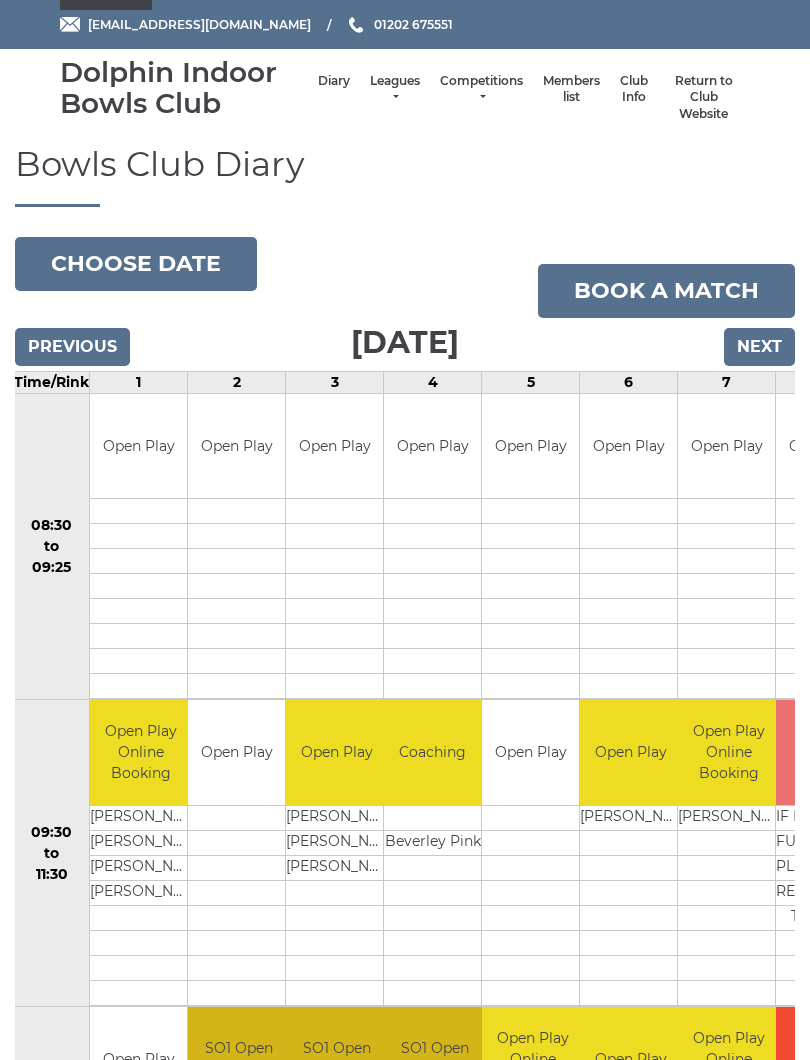 click on "Leagues" at bounding box center [395, 89] 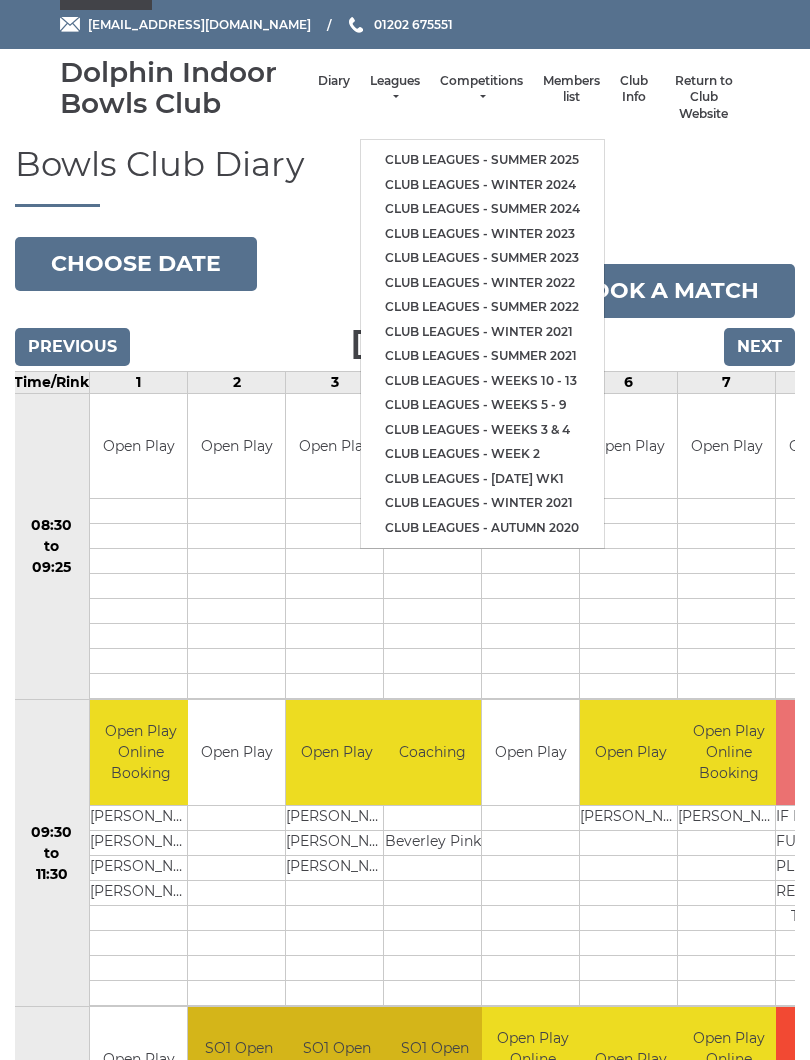 scroll, scrollTop: 40, scrollLeft: 0, axis: vertical 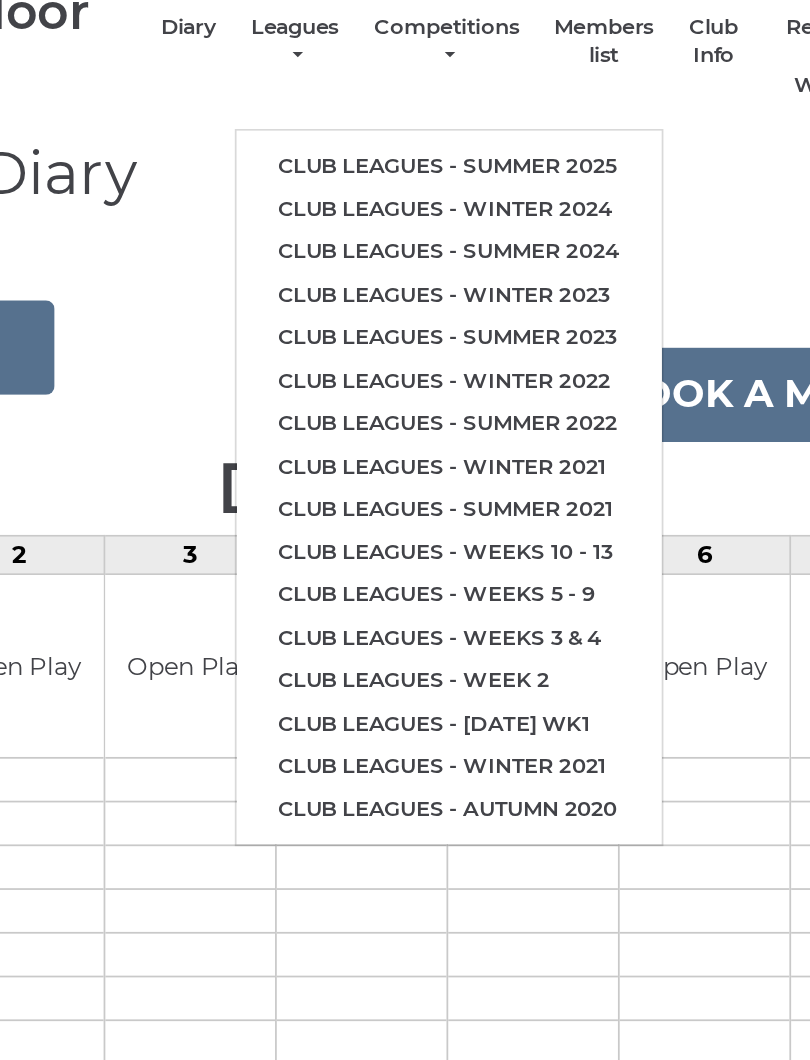 click on "Club leagues - Winter 2024" at bounding box center (482, 186) 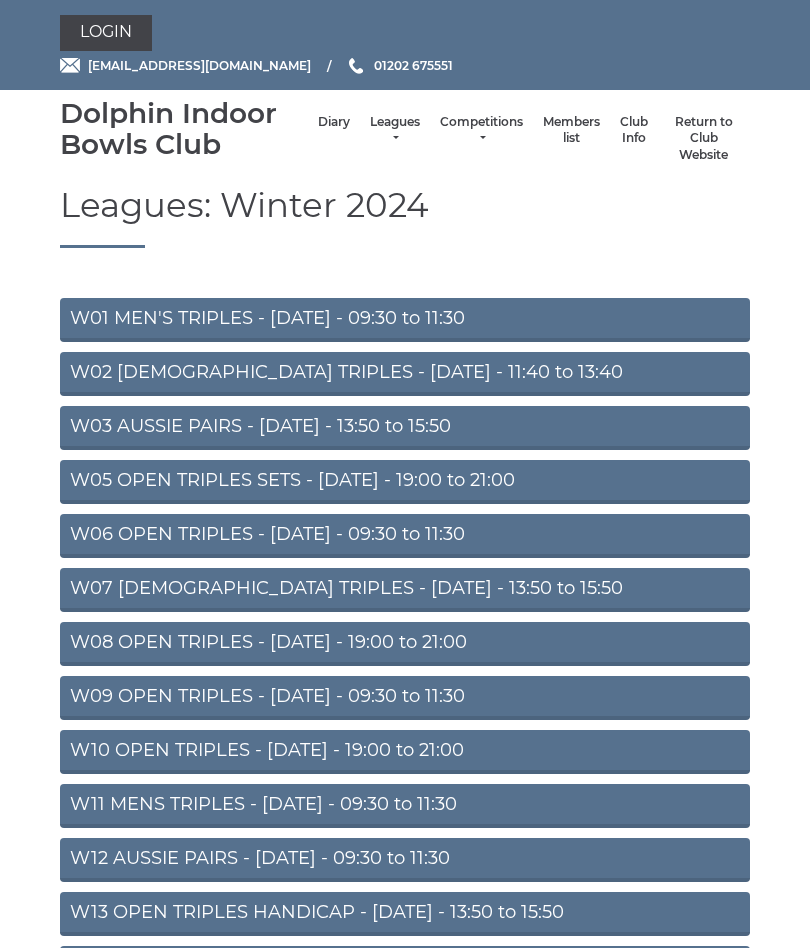 scroll, scrollTop: 0, scrollLeft: 0, axis: both 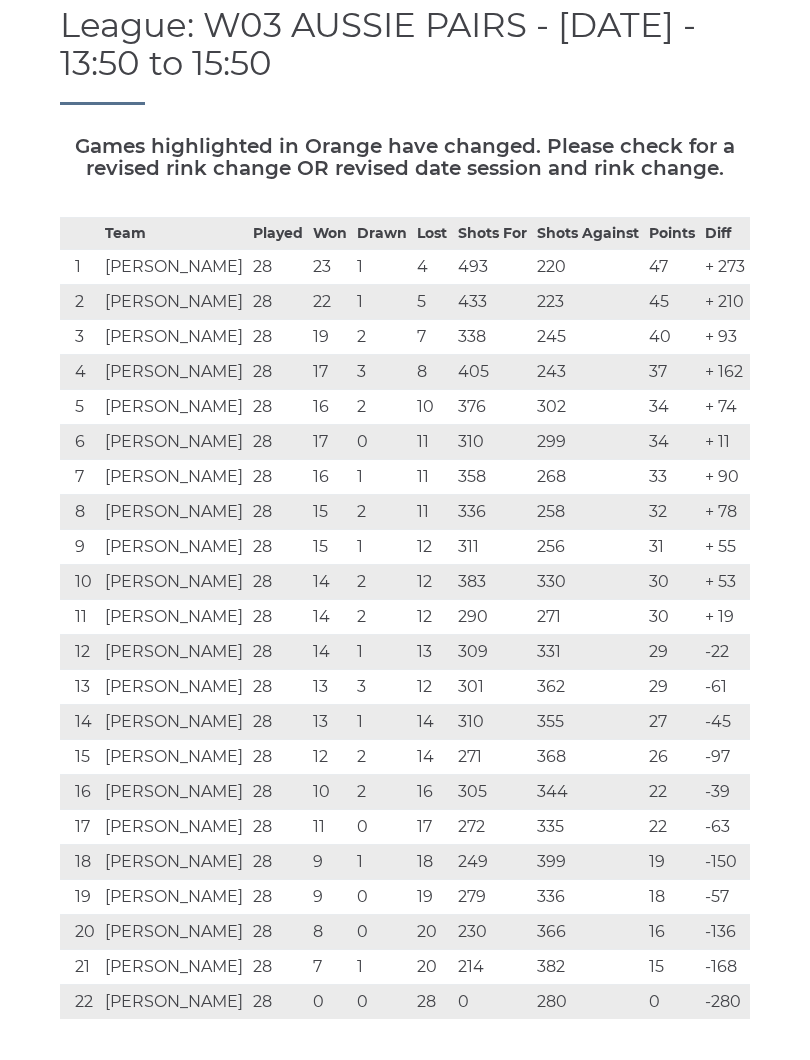 click on "Login
reception@dolphinibc.com
01202 675551
Diary" at bounding box center (405, 10532) 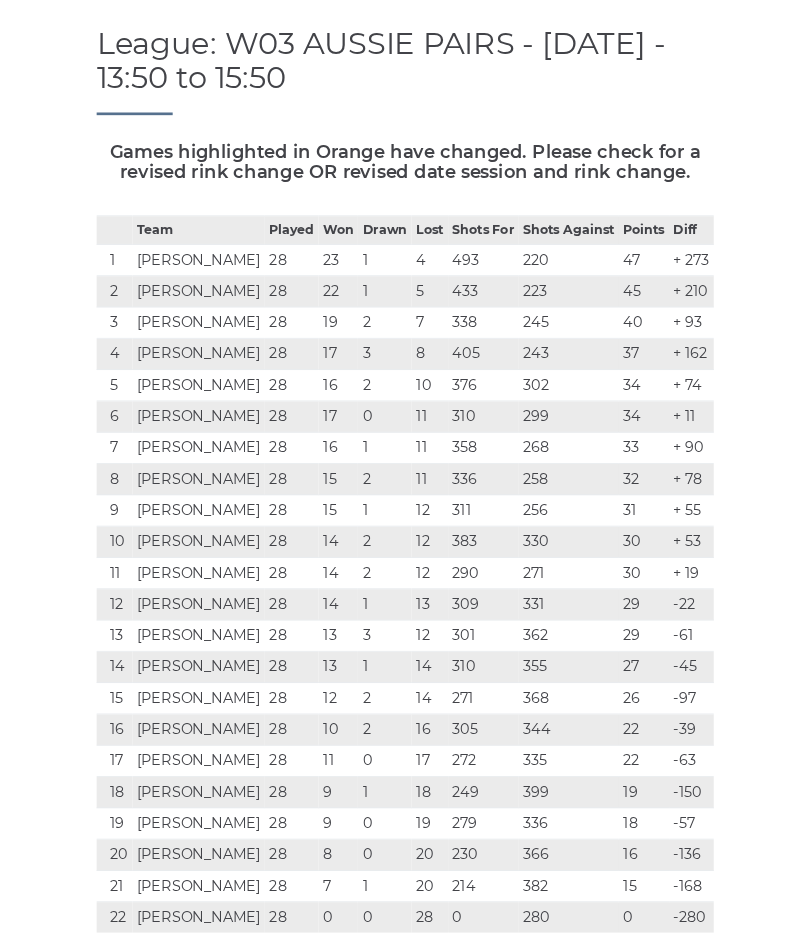 scroll, scrollTop: 228, scrollLeft: 0, axis: vertical 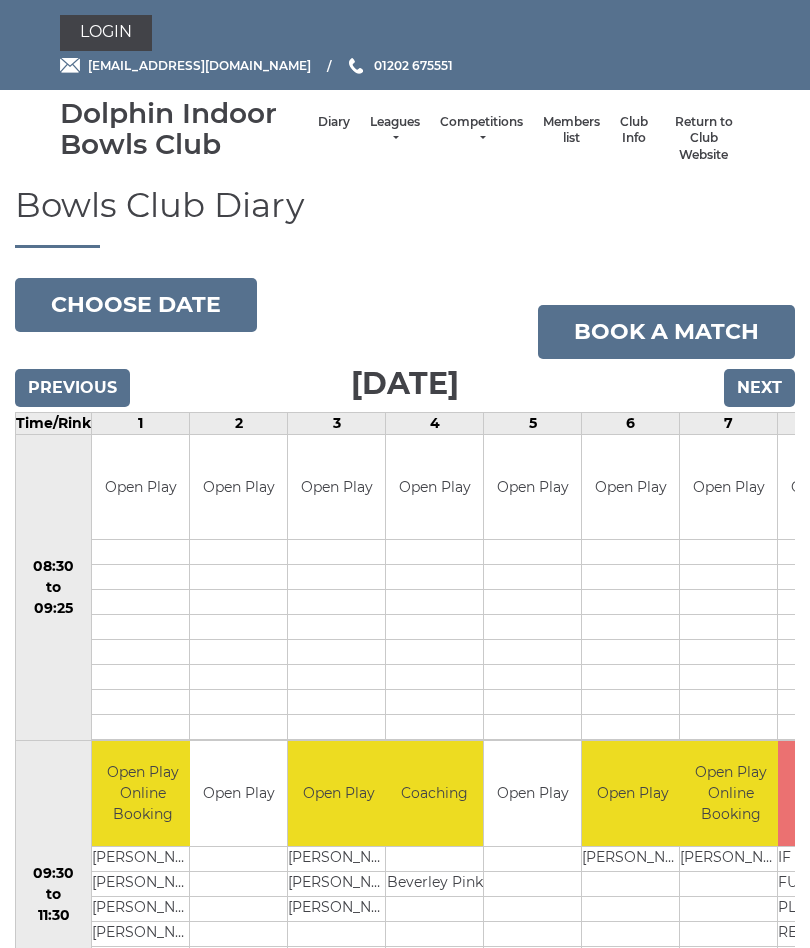click on "Leagues" at bounding box center (395, 130) 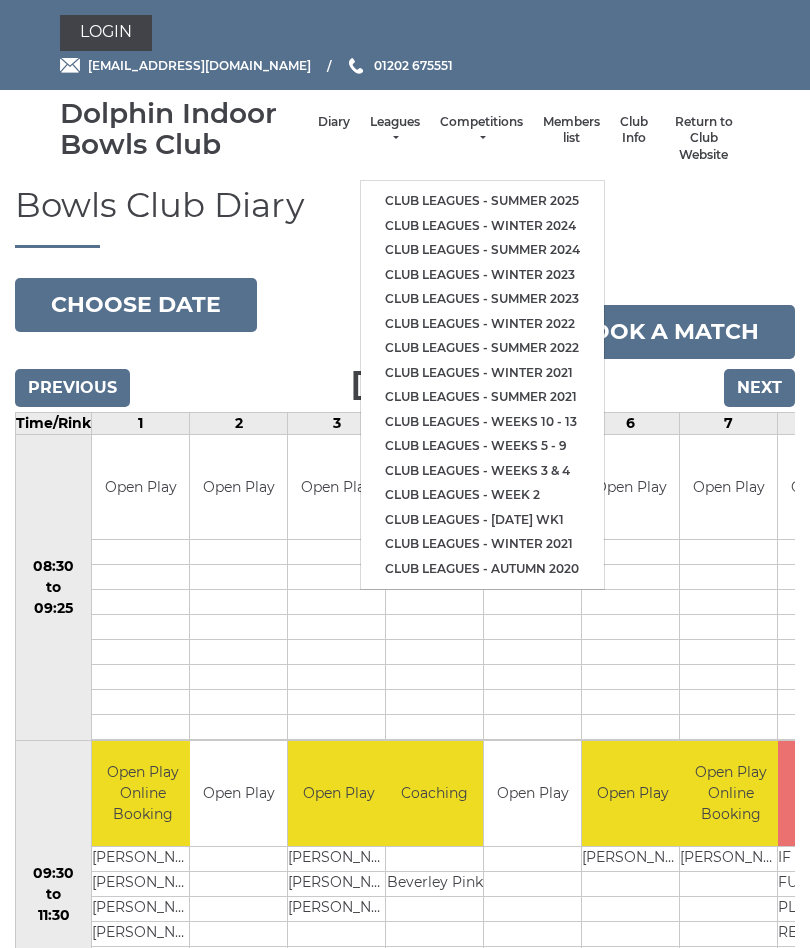 click on "Club leagues - Winter 2024" at bounding box center (482, 226) 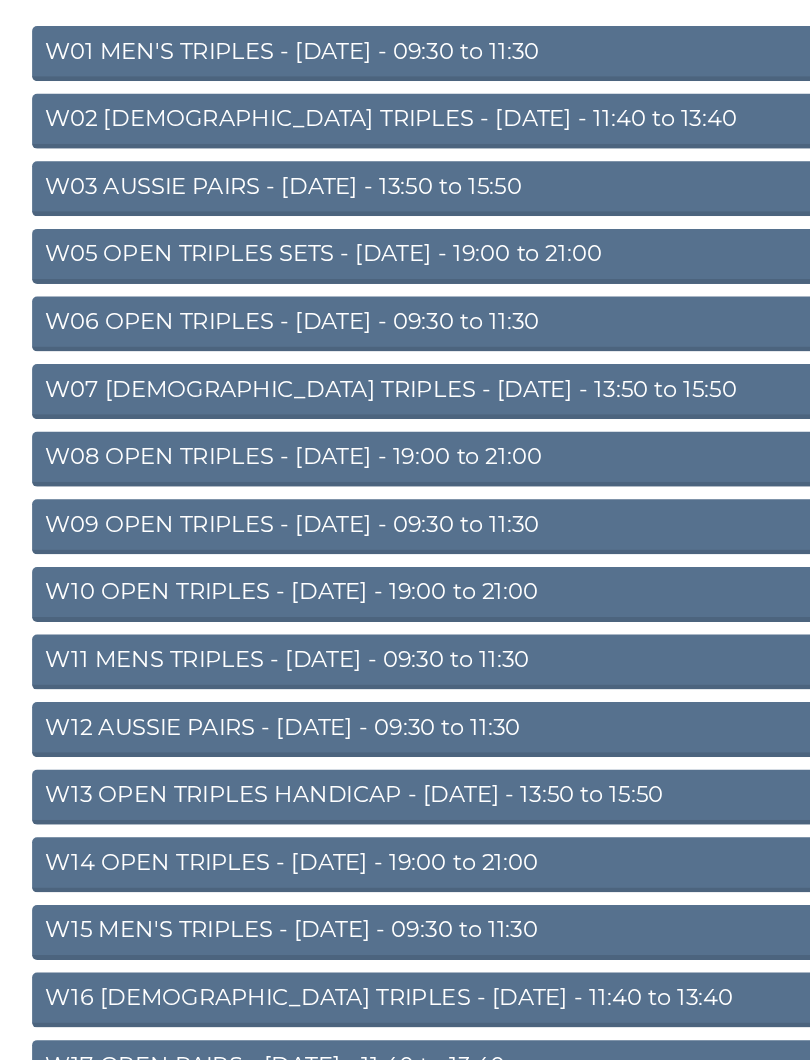 scroll, scrollTop: 65, scrollLeft: 0, axis: vertical 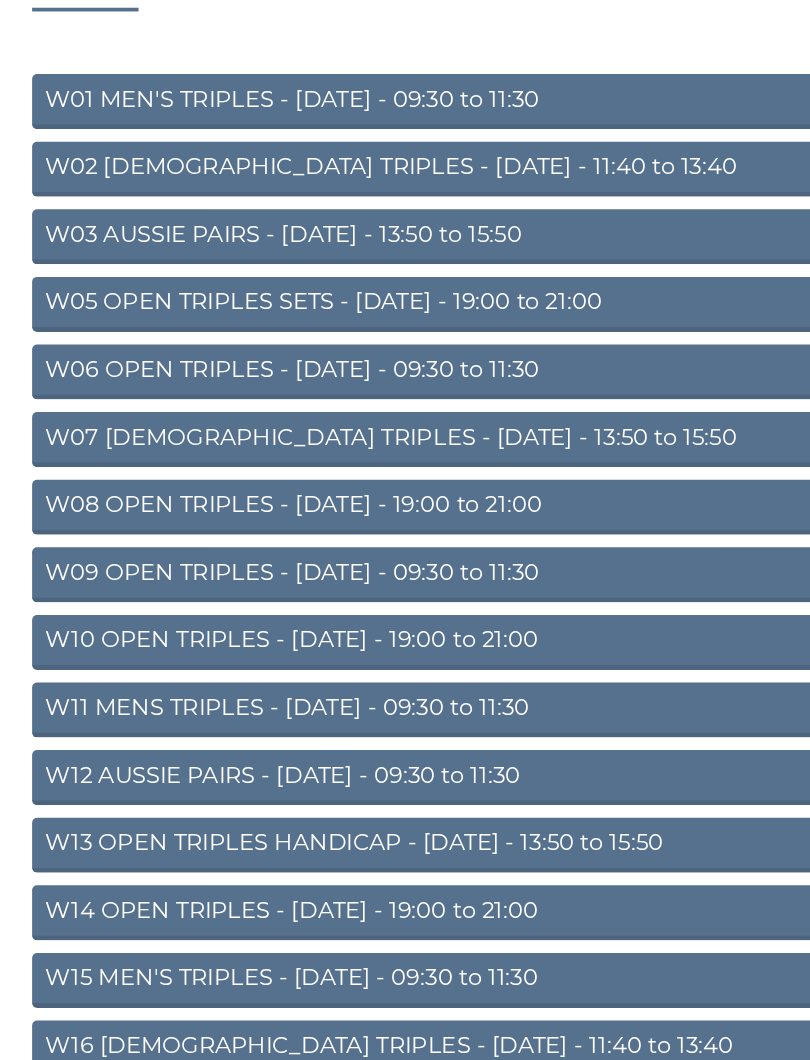 click on "W08 OPEN TRIPLES - [DATE] - 19:00 to 21:00" at bounding box center (405, 579) 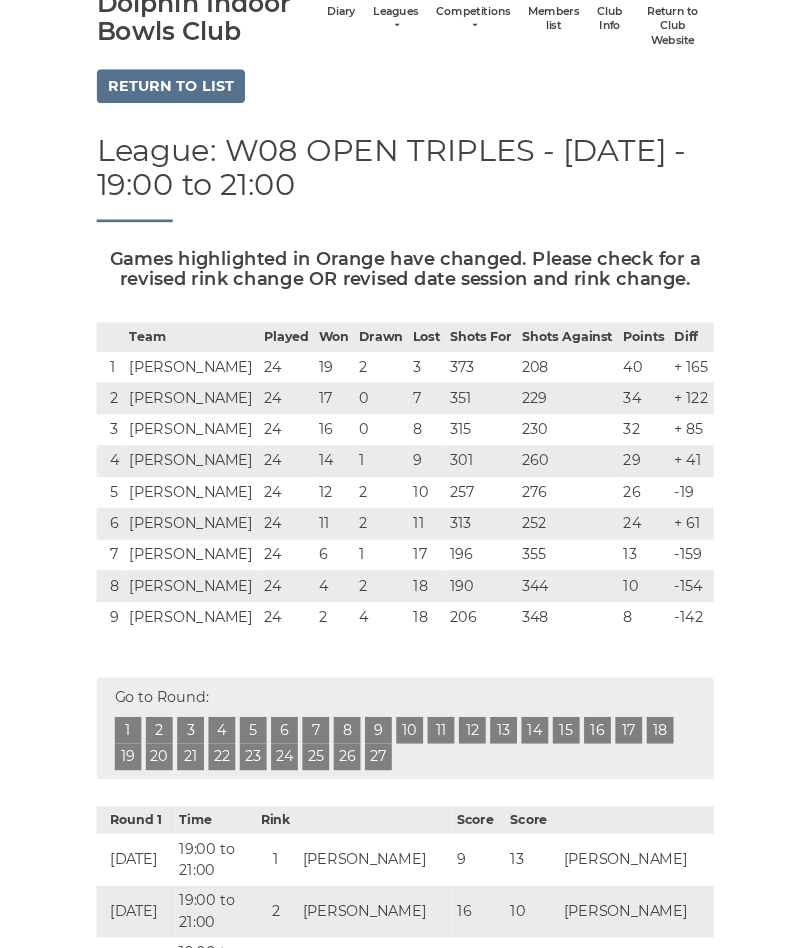 scroll, scrollTop: 0, scrollLeft: 0, axis: both 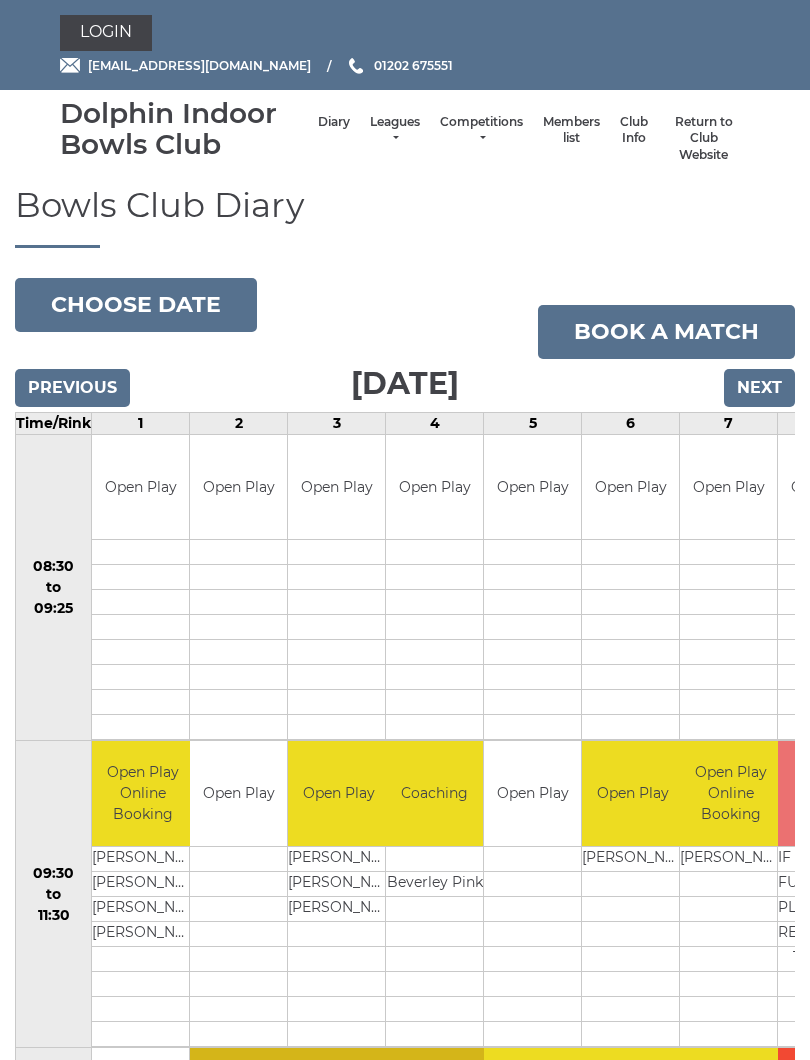 click on "Leagues" at bounding box center (395, 130) 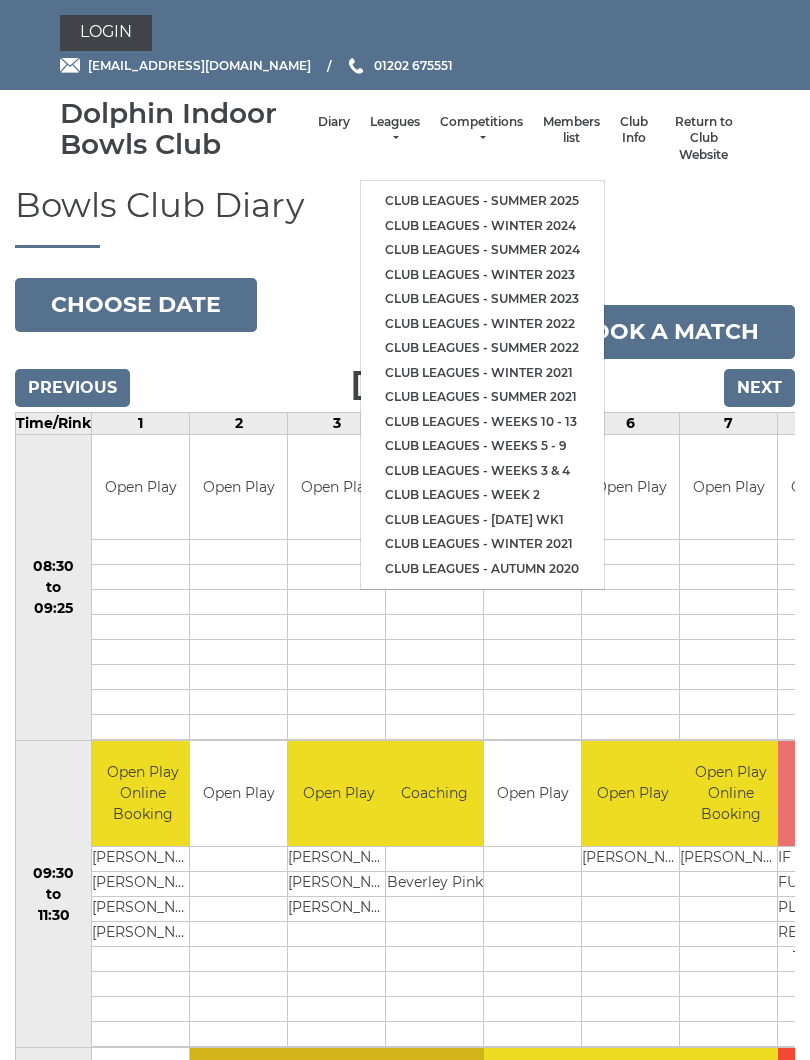 click on "Club leagues - Winter 2024" at bounding box center [482, 226] 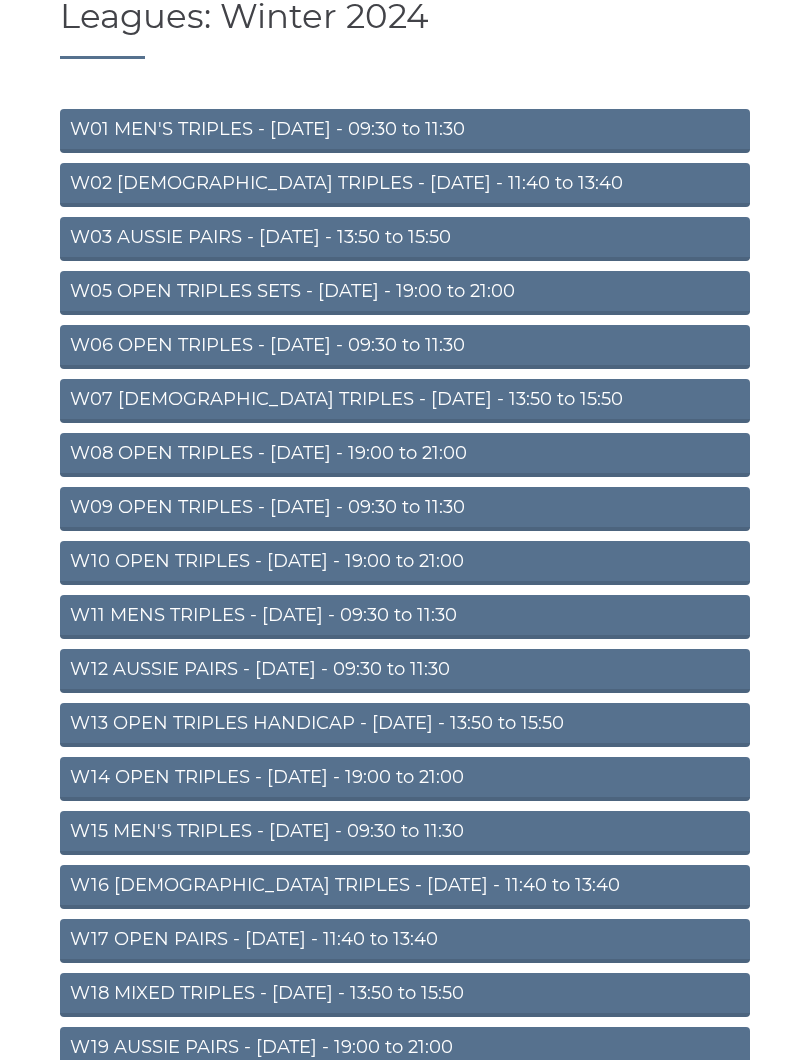 scroll, scrollTop: 189, scrollLeft: 0, axis: vertical 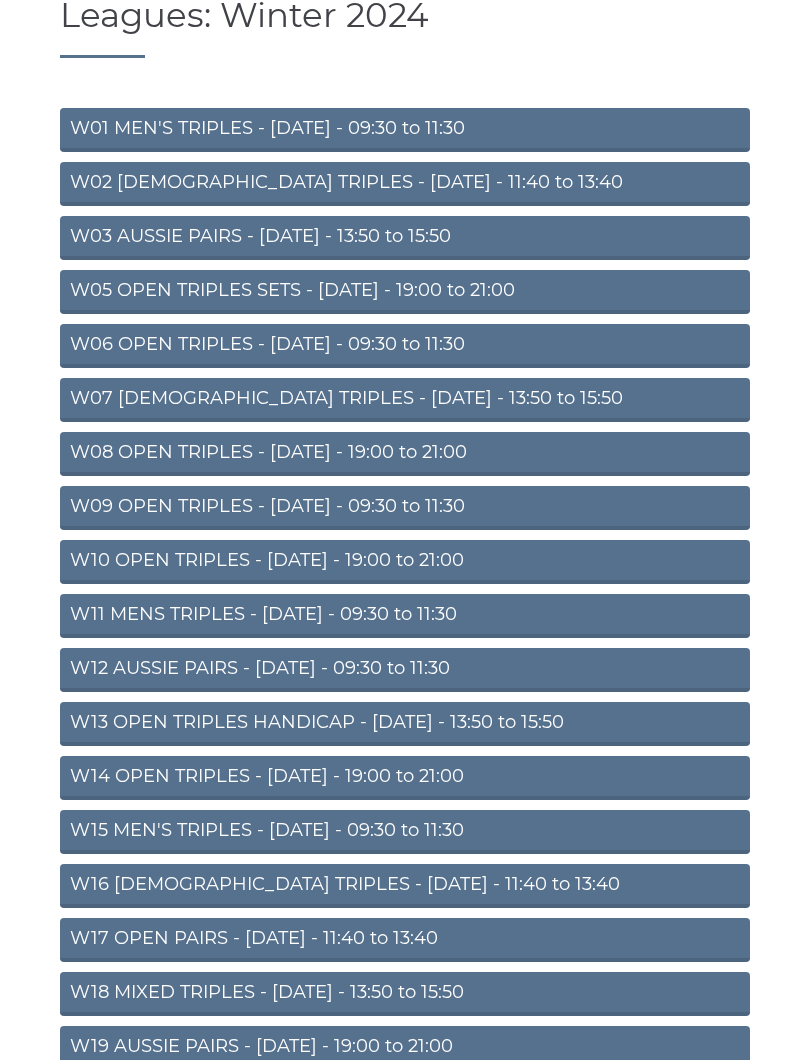 click on "W09 OPEN TRIPLES - [DATE] - 09:30 to 11:30" at bounding box center (405, 509) 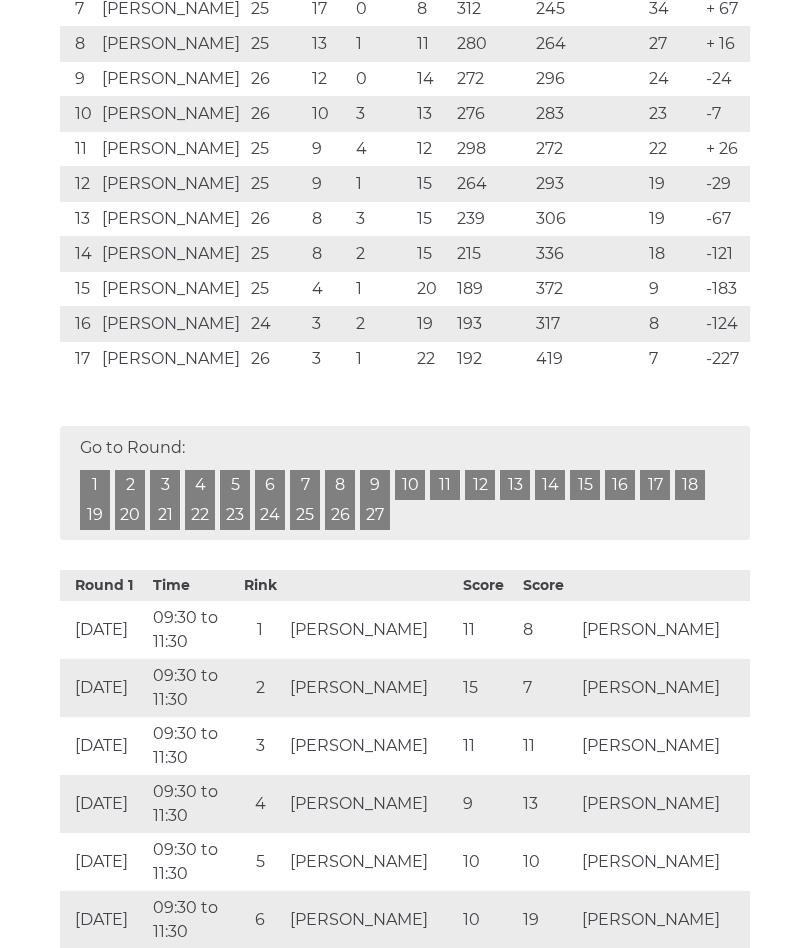 scroll, scrollTop: 712, scrollLeft: 0, axis: vertical 